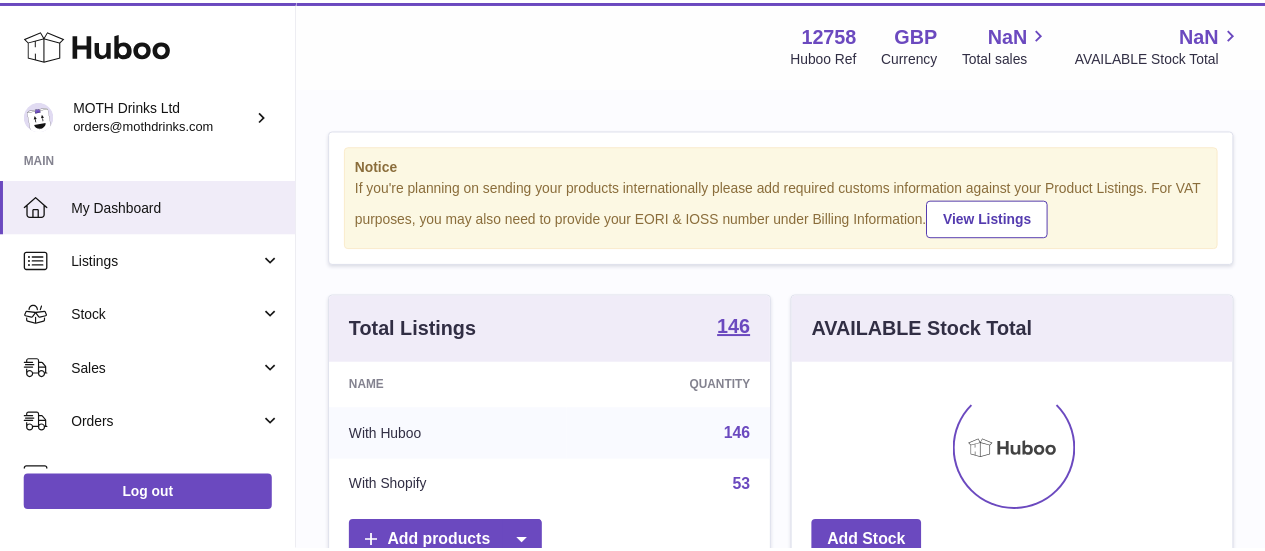 scroll, scrollTop: 0, scrollLeft: 0, axis: both 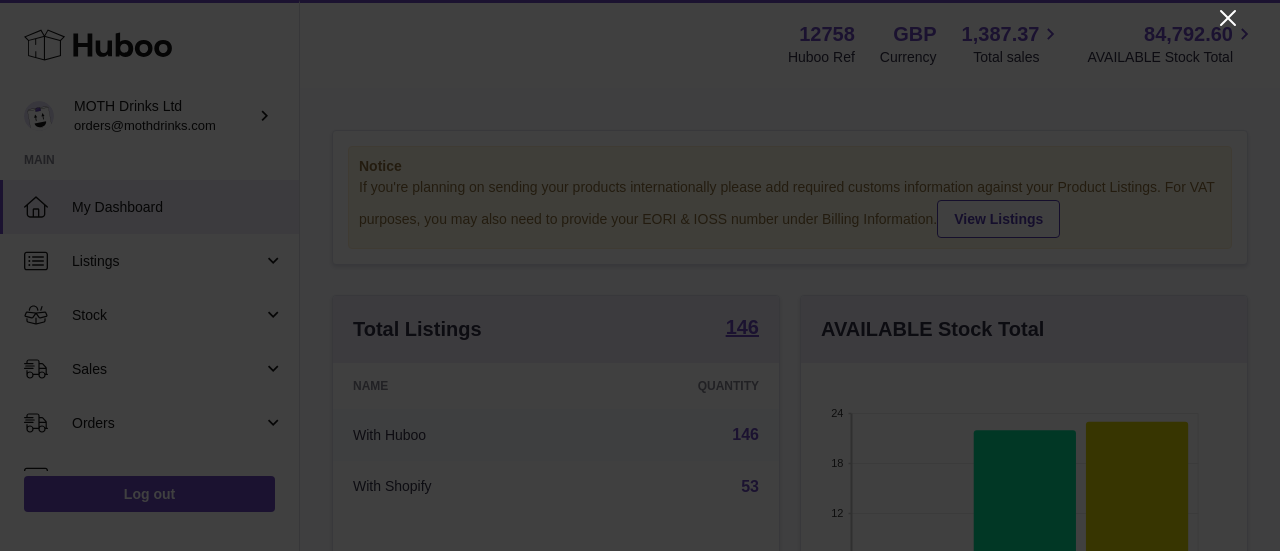 click 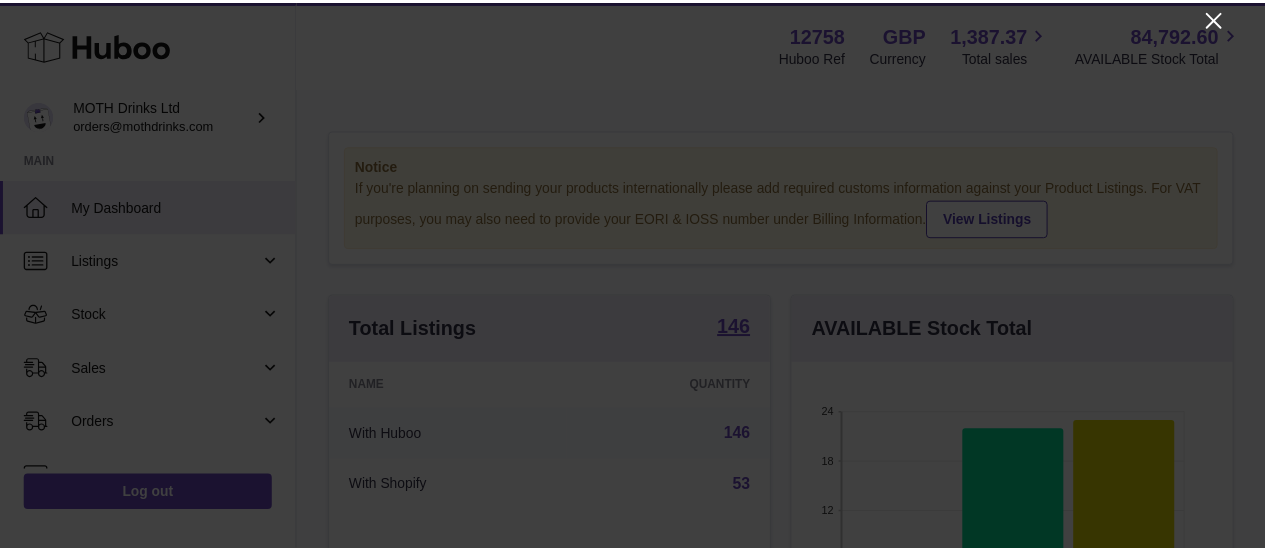 scroll, scrollTop: 312, scrollLeft: 438, axis: both 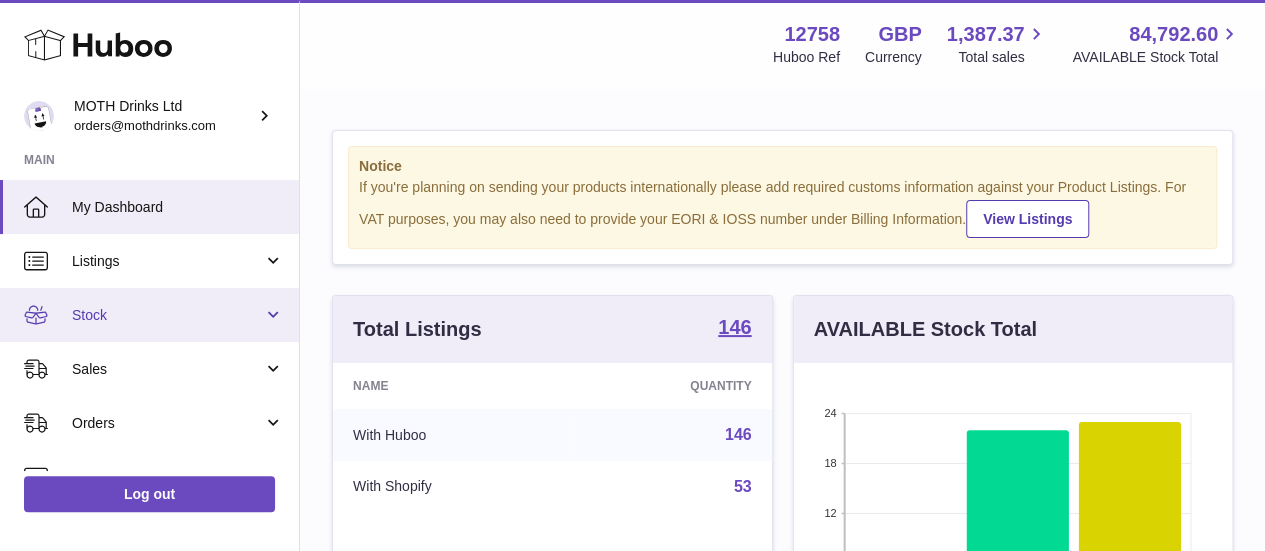 click on "Stock" at bounding box center [167, 315] 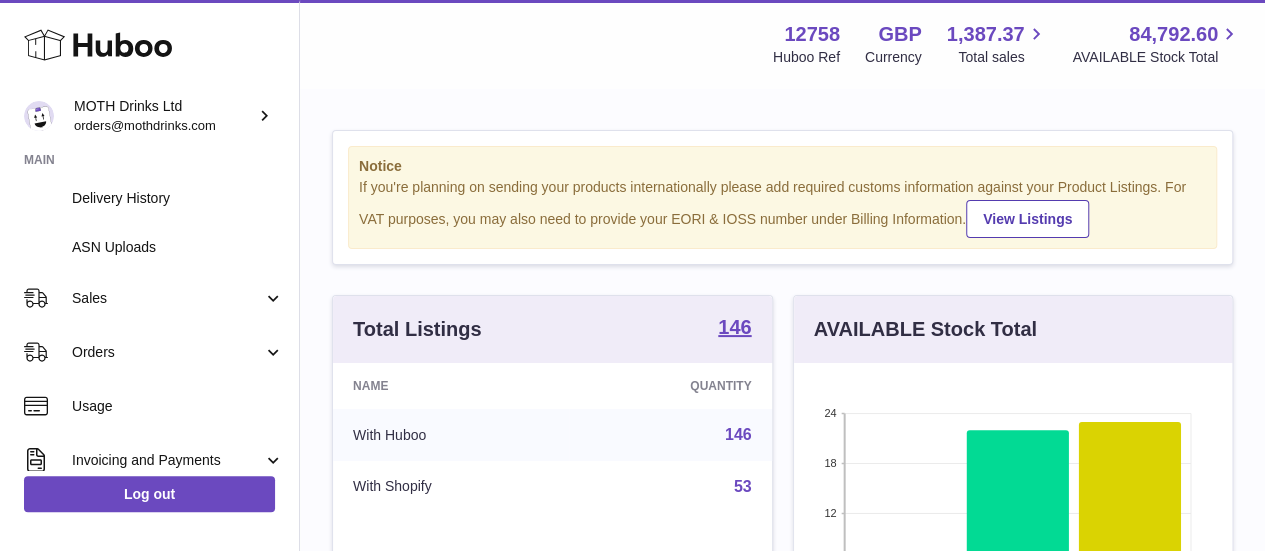 scroll, scrollTop: 316, scrollLeft: 0, axis: vertical 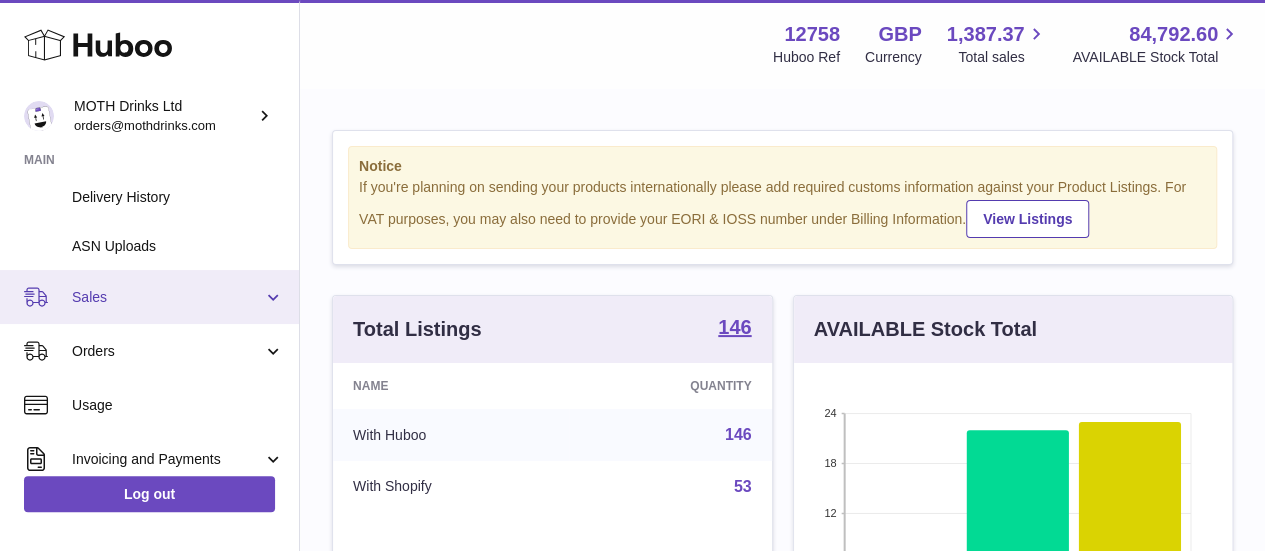 click on "Sales" at bounding box center (167, 297) 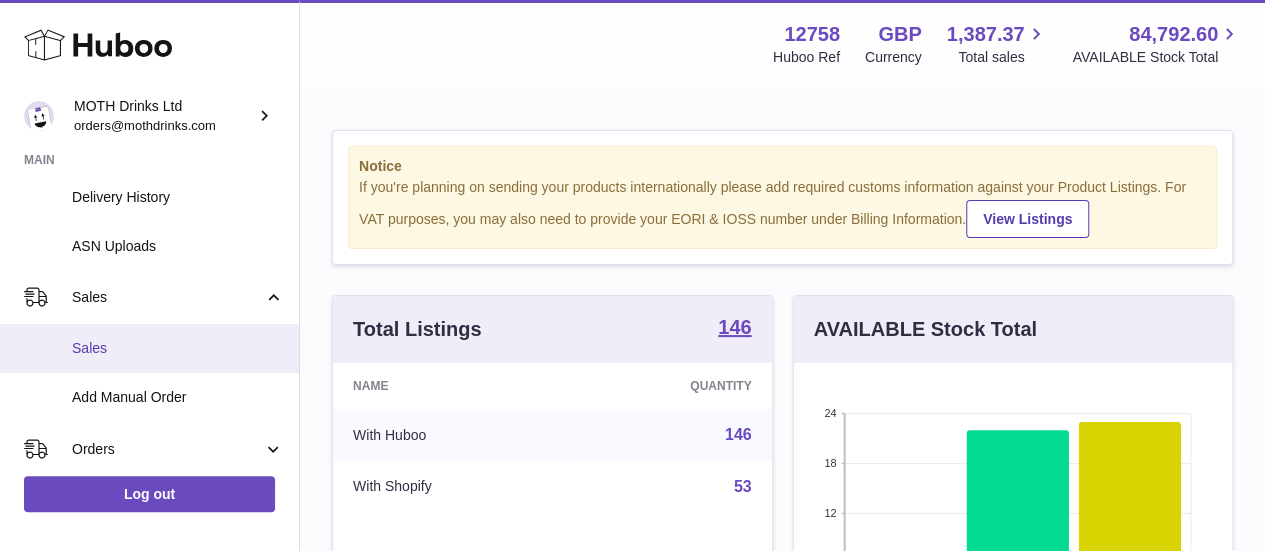 click on "Sales" at bounding box center [149, 348] 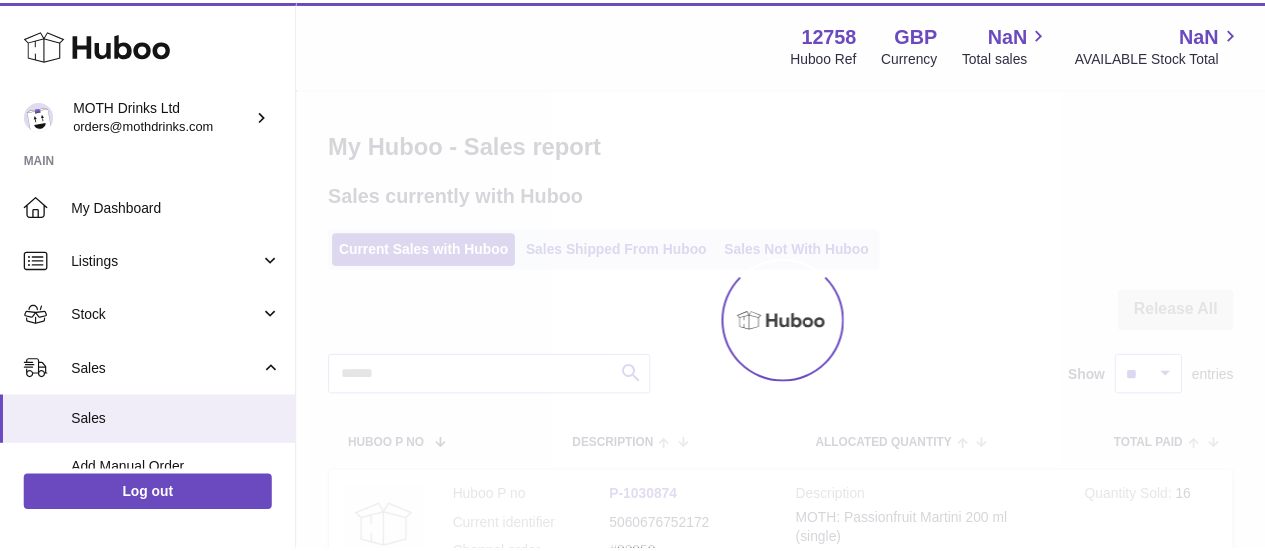 scroll, scrollTop: 0, scrollLeft: 0, axis: both 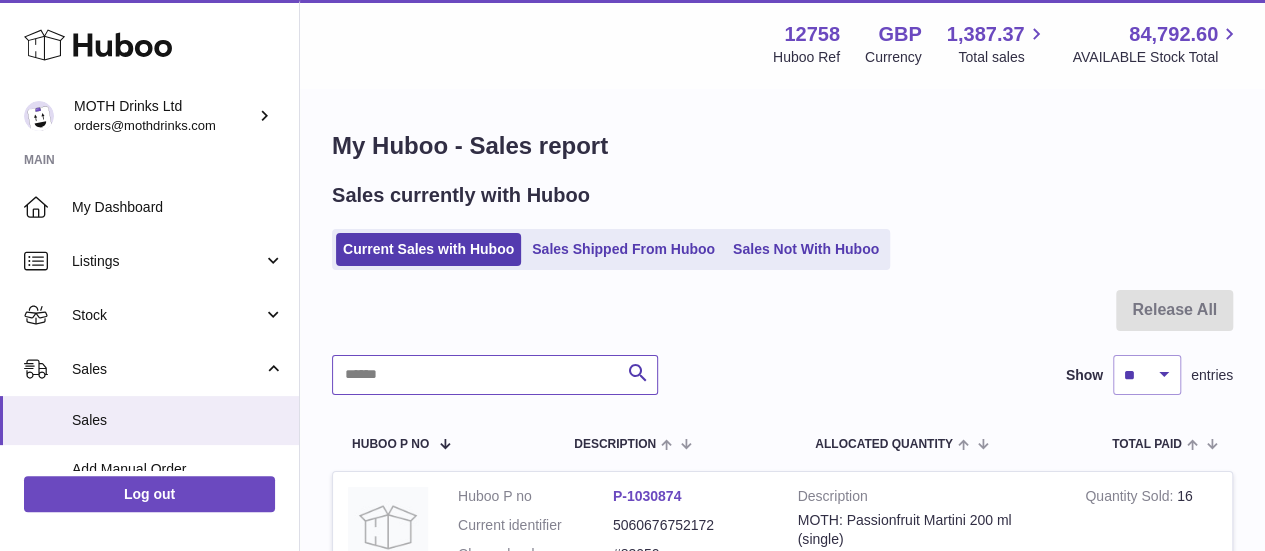 click at bounding box center (495, 375) 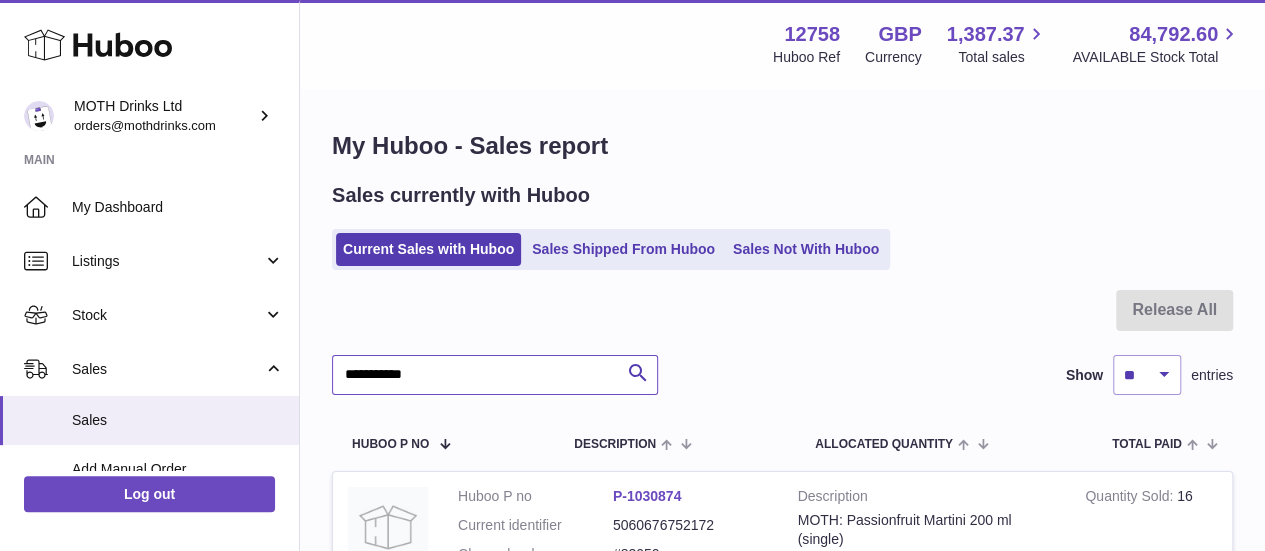 type on "**********" 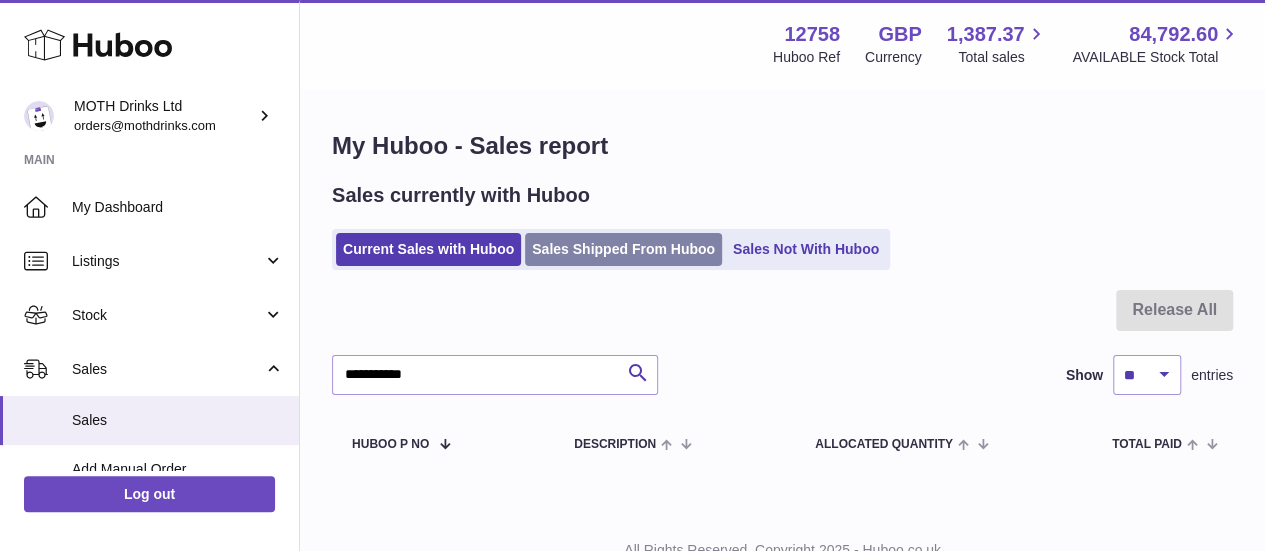 click on "Sales Shipped From Huboo" at bounding box center (623, 249) 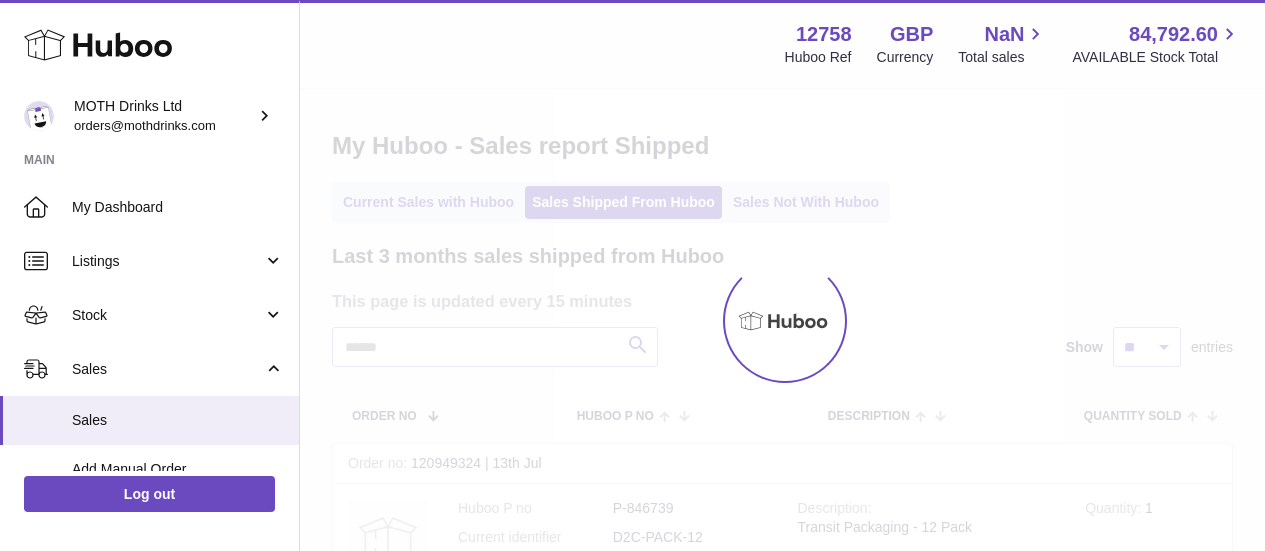 scroll, scrollTop: 0, scrollLeft: 0, axis: both 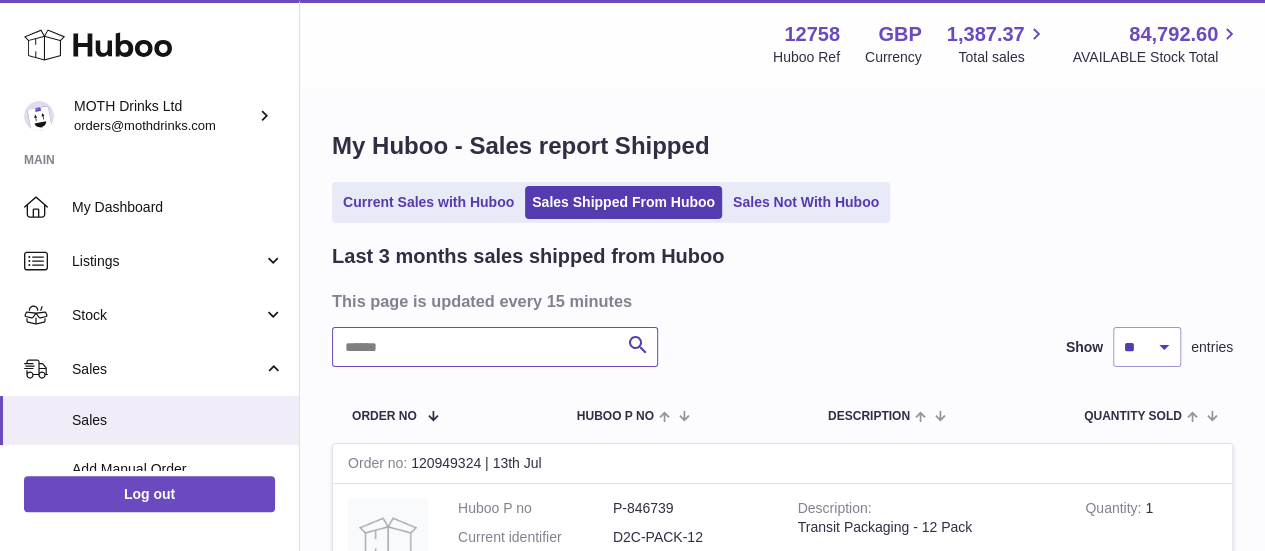 click at bounding box center [495, 347] 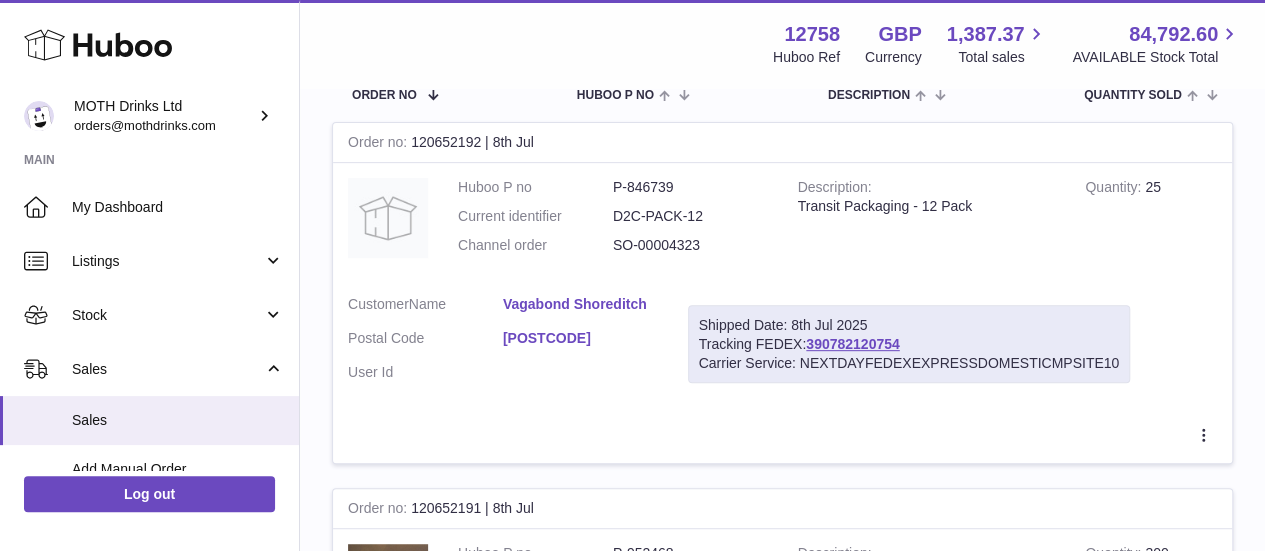 scroll, scrollTop: 322, scrollLeft: 0, axis: vertical 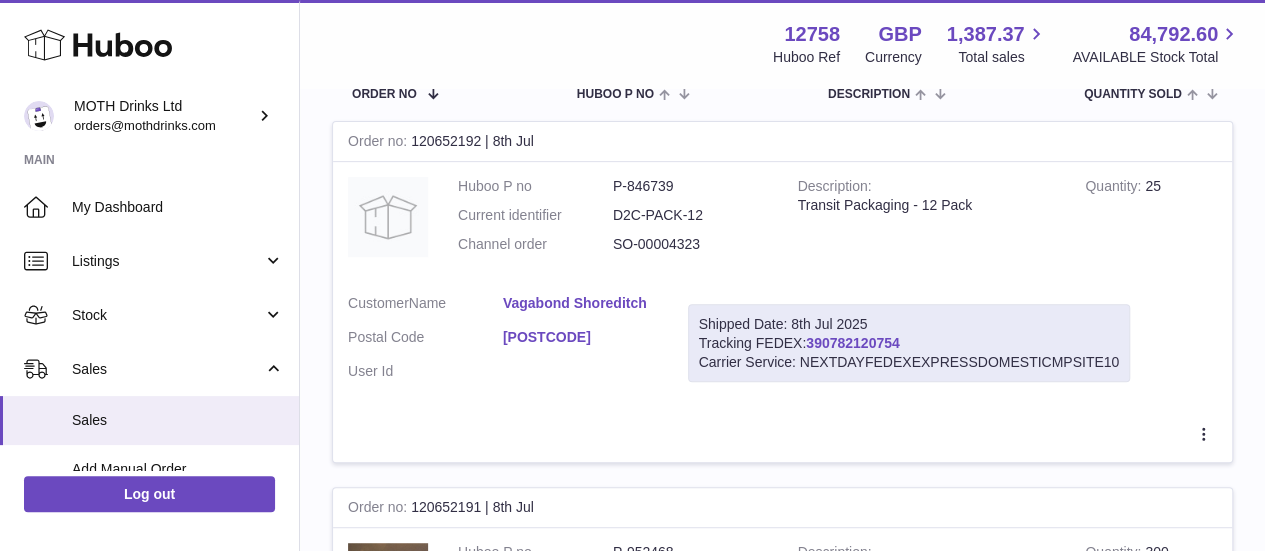 click on "390782120754" at bounding box center (852, 343) 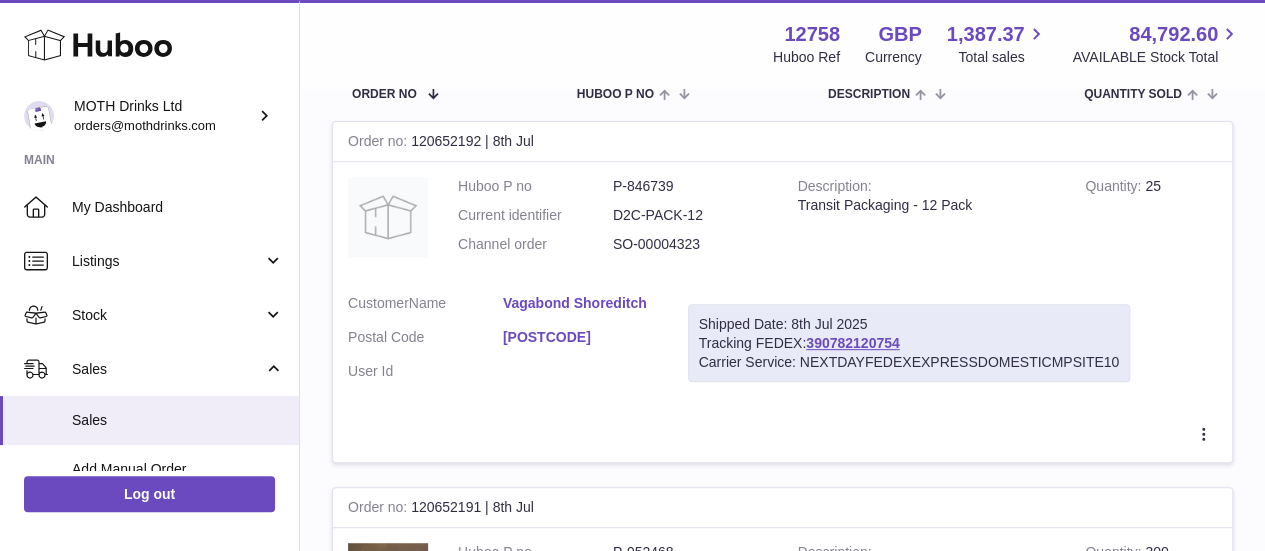scroll, scrollTop: 0, scrollLeft: 0, axis: both 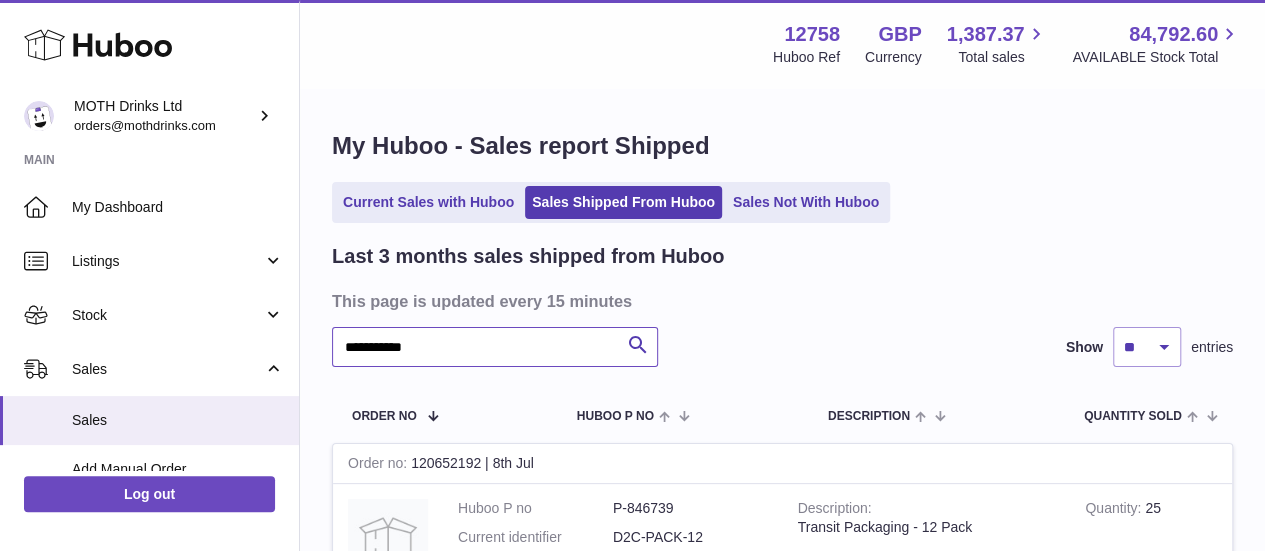 click on "**********" at bounding box center (495, 347) 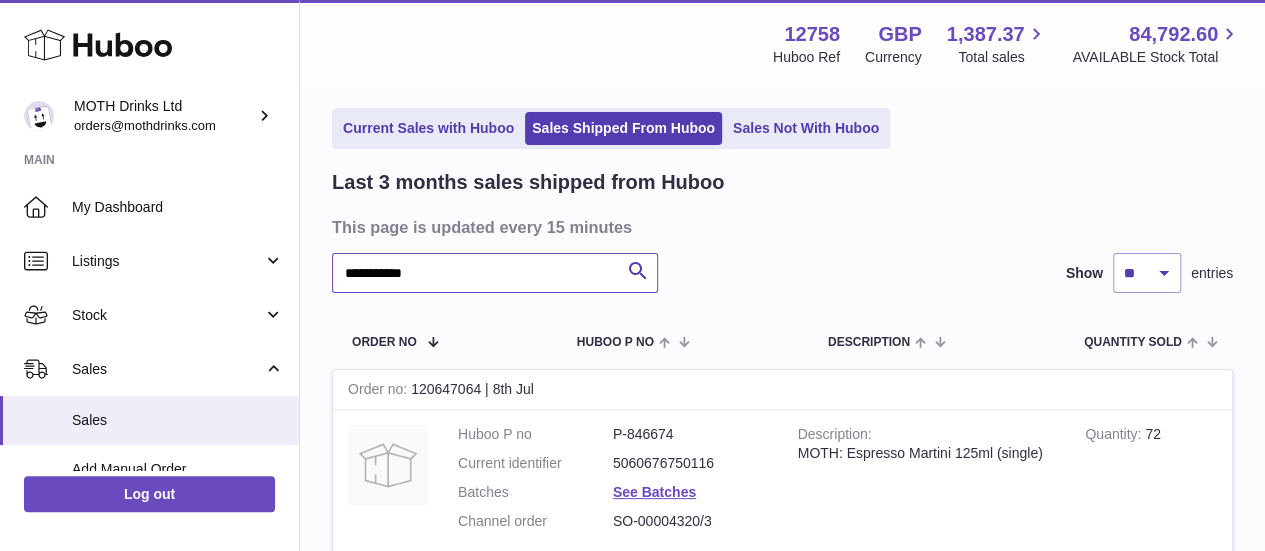scroll, scrollTop: 195, scrollLeft: 0, axis: vertical 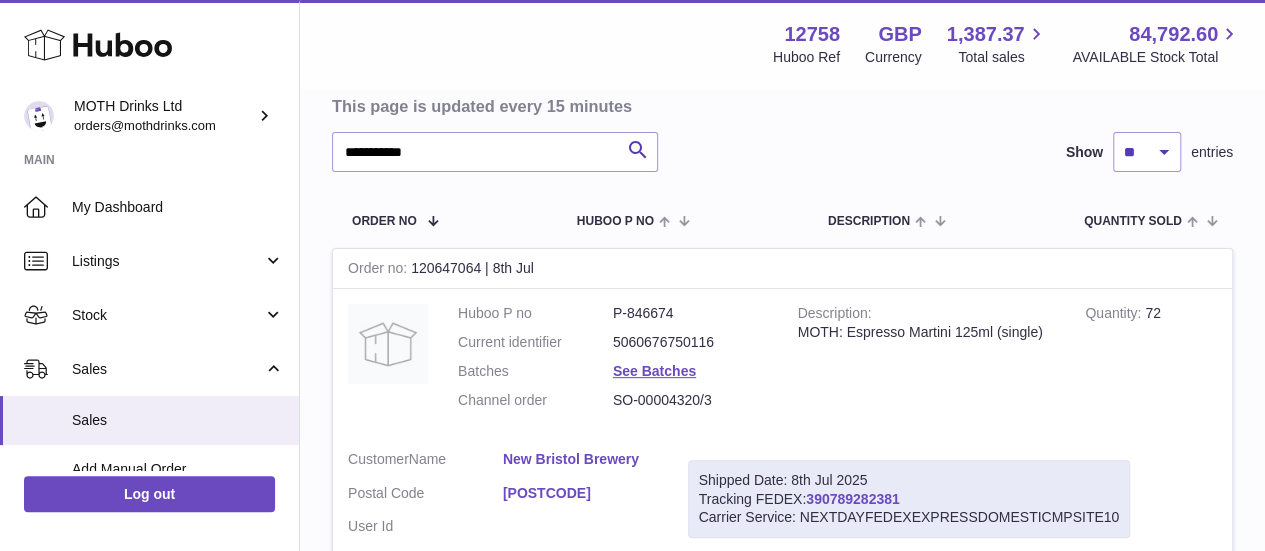 click on "390789282381" at bounding box center [852, 499] 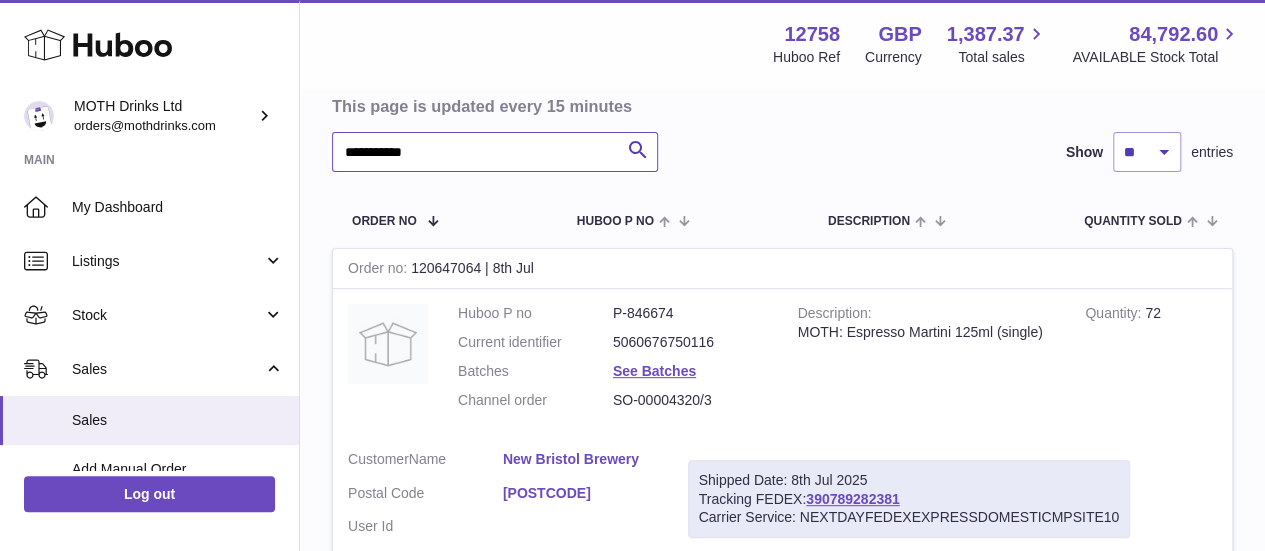 click on "**********" at bounding box center (495, 152) 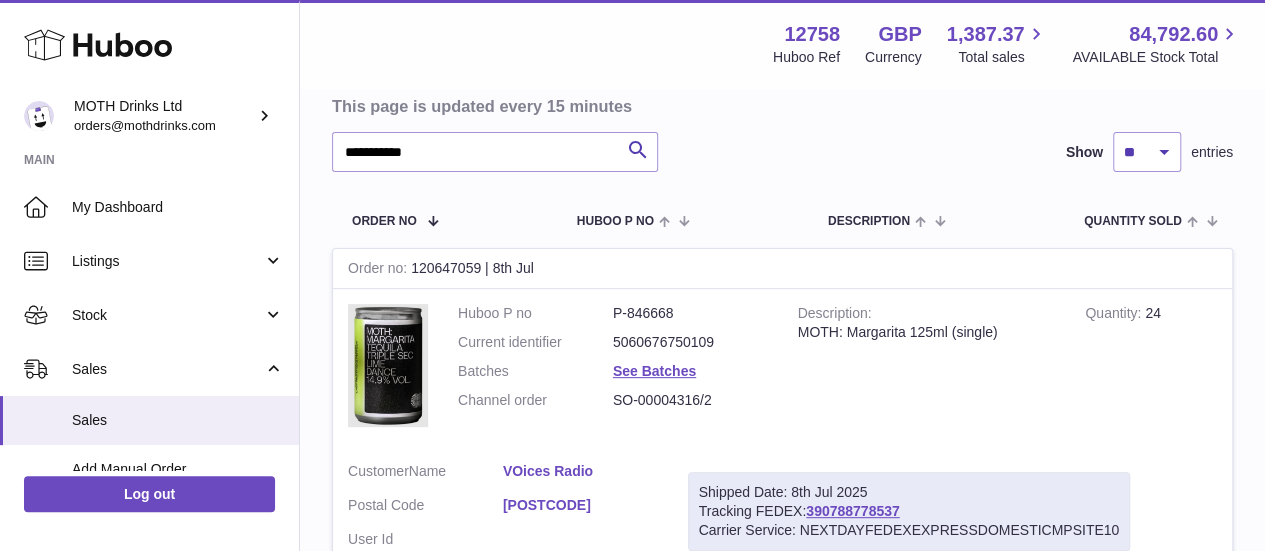 click on "Shipped Date: 8th Jul 2025
Tracking FEDEX:
390788778537
Carrier Service: NEXTDAYFEDEXEXPRESSDOMESTICMPSITE10" at bounding box center (909, 511) 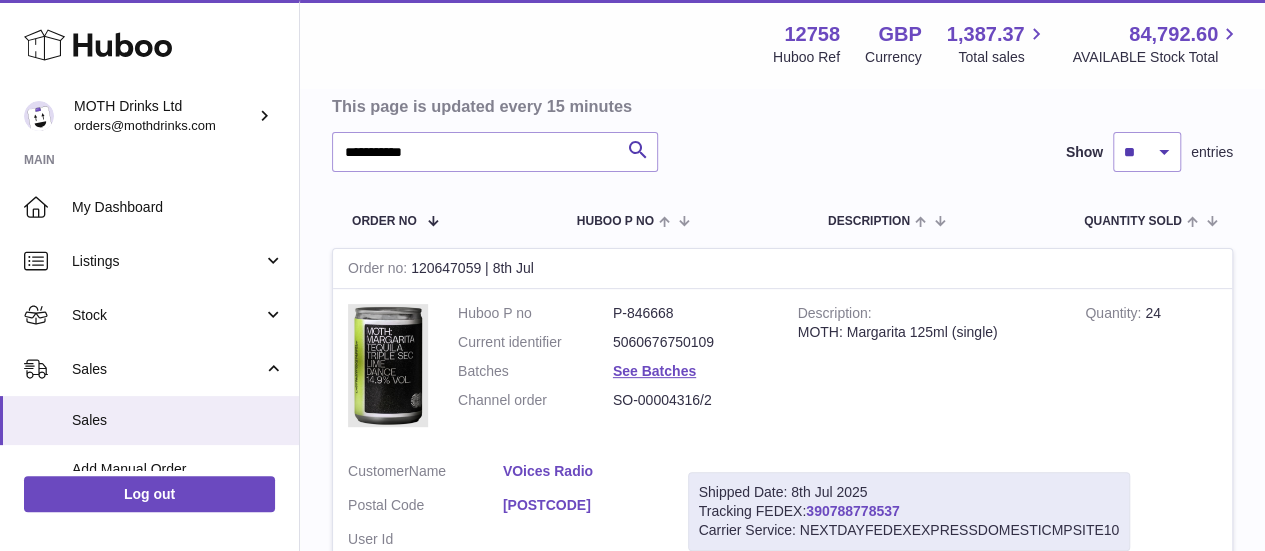 click on "390788778537" at bounding box center [852, 511] 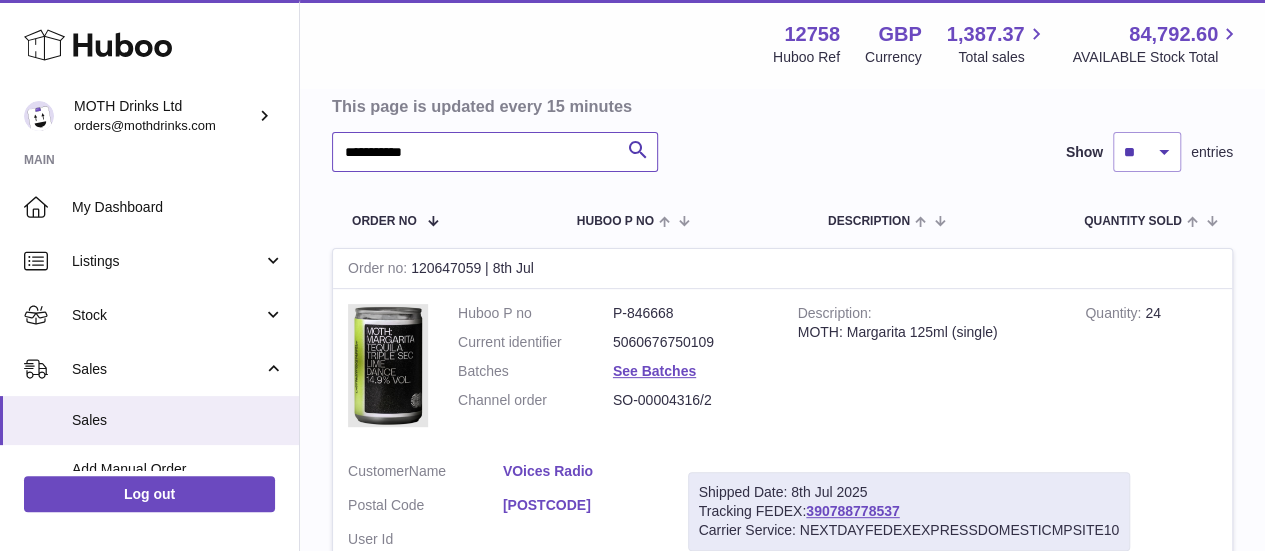 click on "**********" at bounding box center [495, 152] 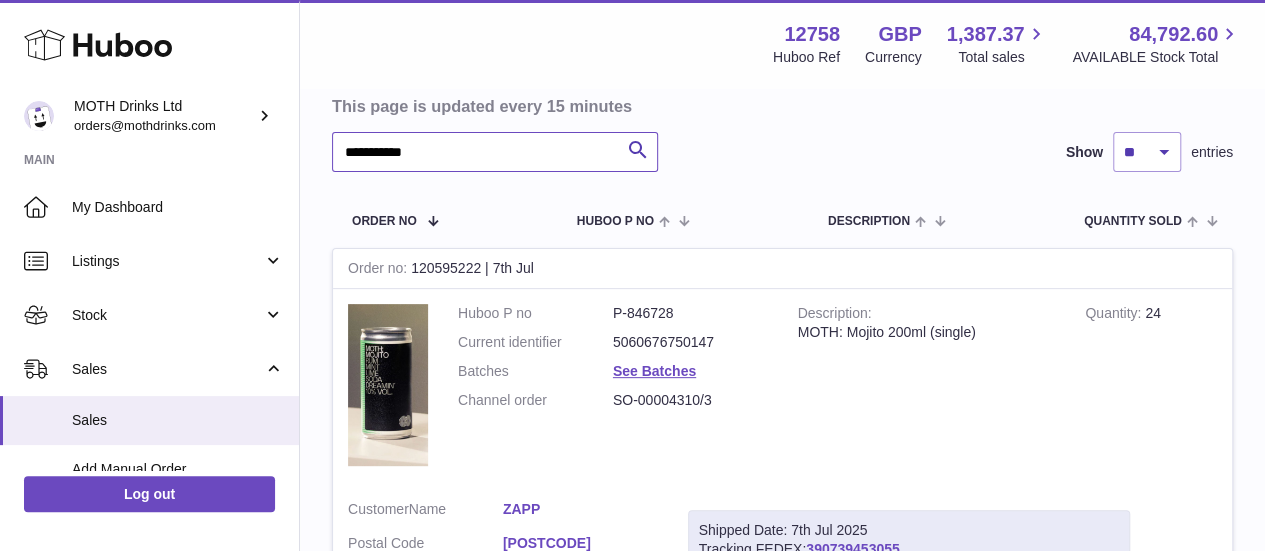 scroll, scrollTop: 365, scrollLeft: 0, axis: vertical 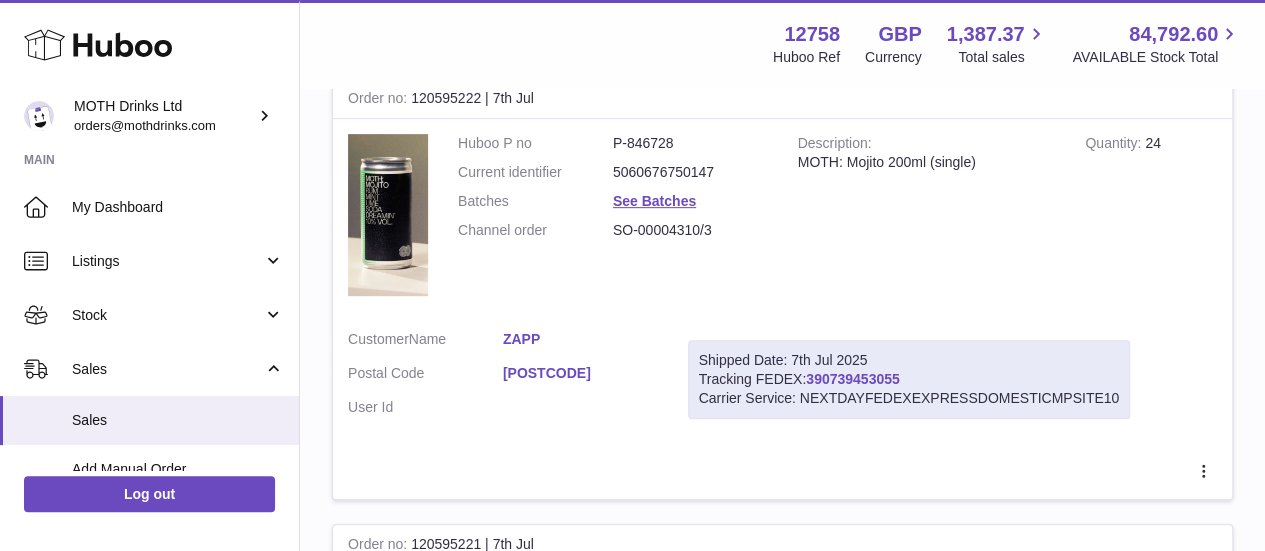type on "**********" 